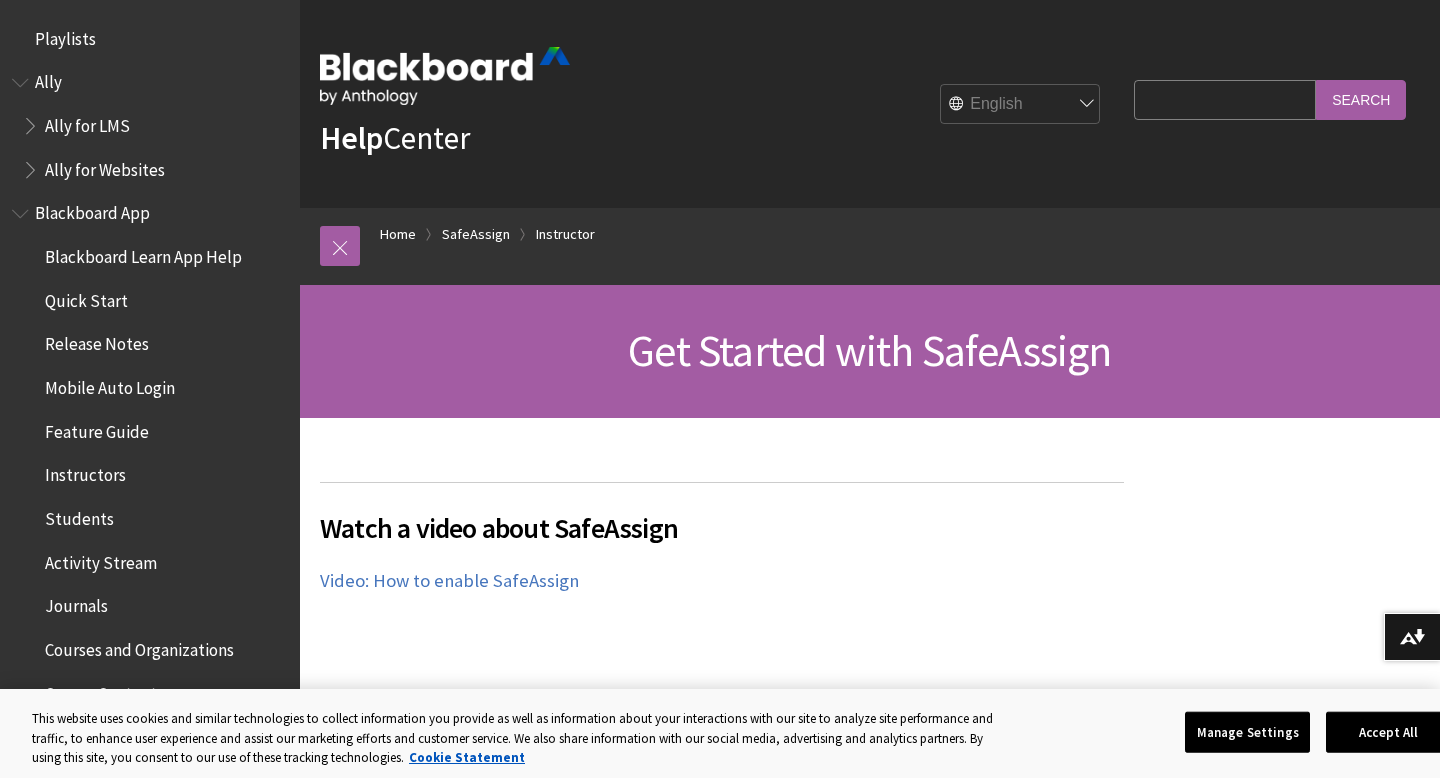 scroll, scrollTop: 0, scrollLeft: 0, axis: both 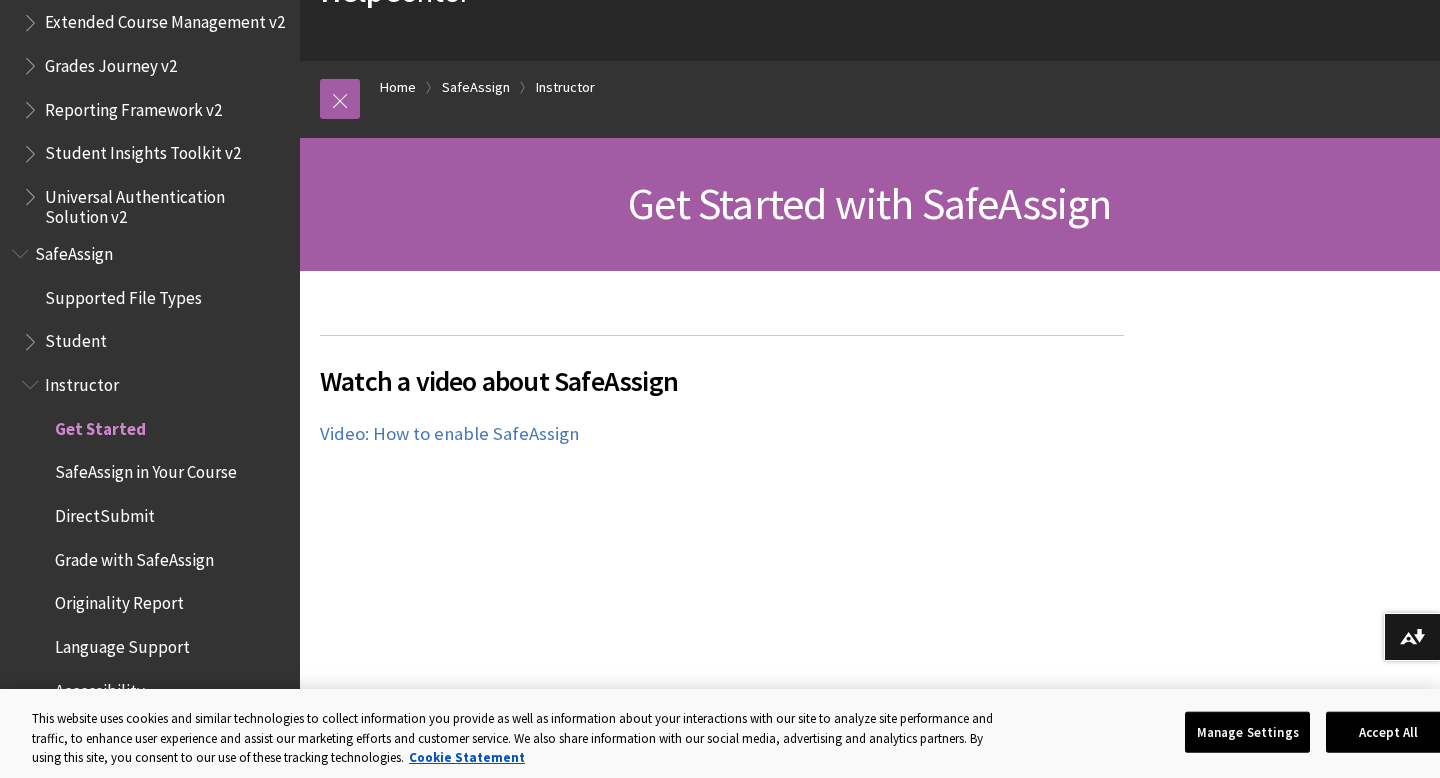 click on "SafeAssign" at bounding box center [150, 254] 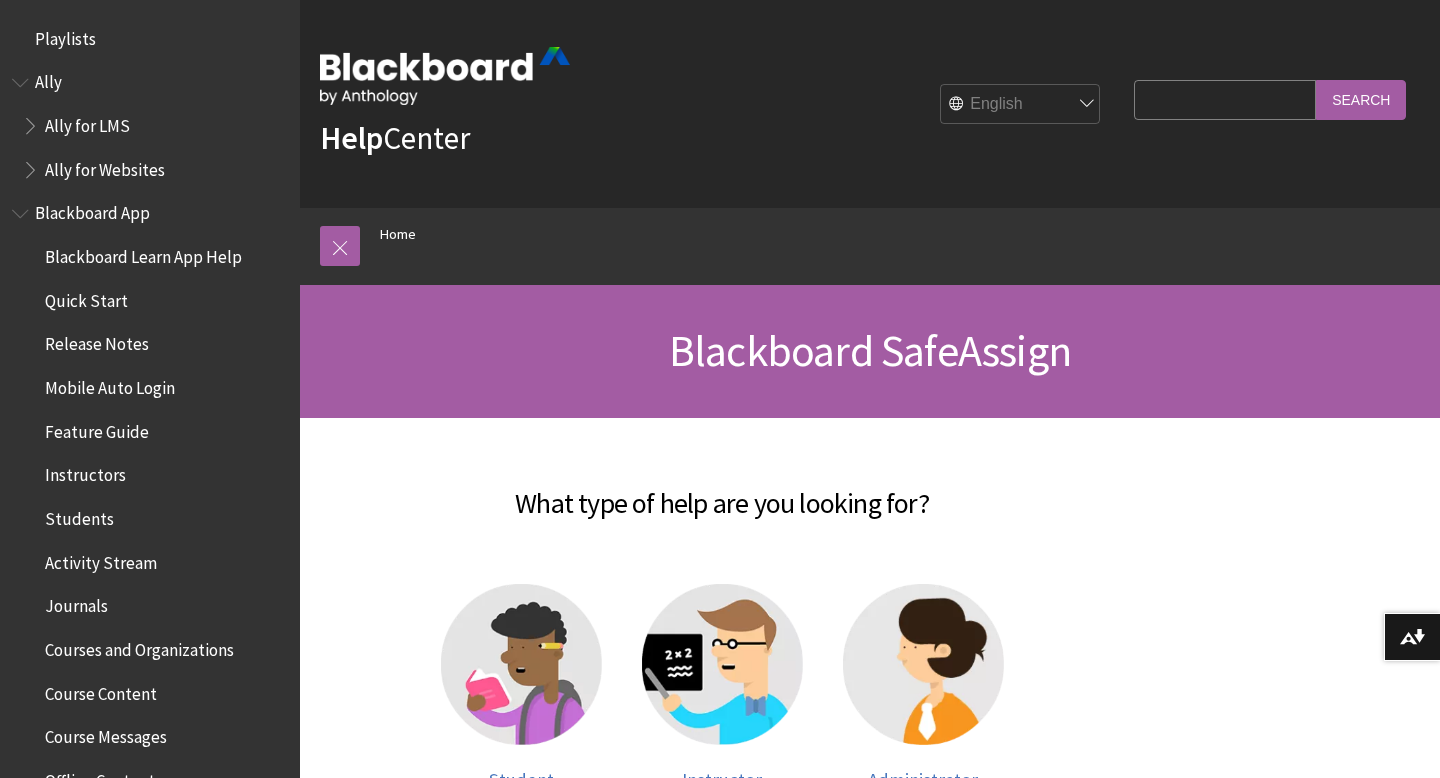 scroll, scrollTop: 0, scrollLeft: 0, axis: both 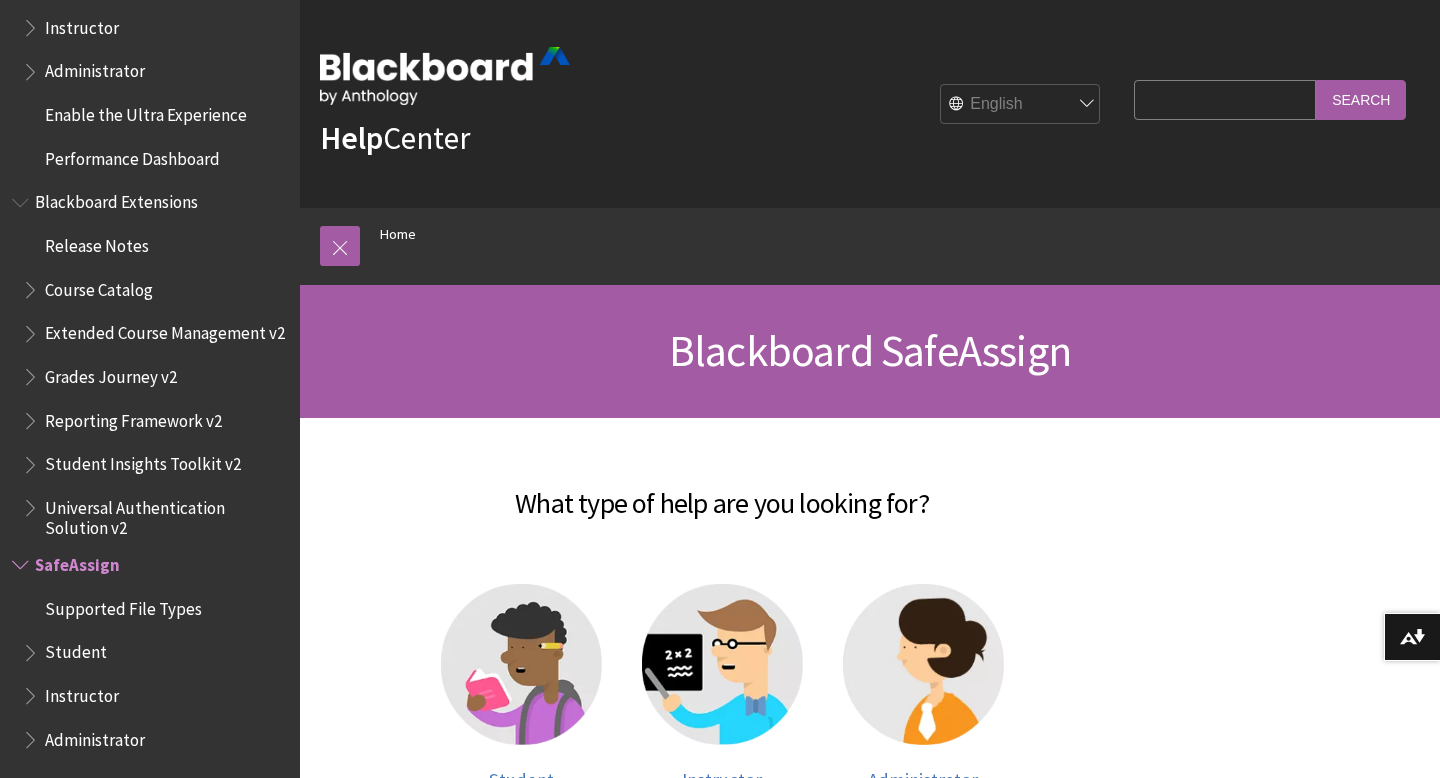 click on "Blackboard Extensions" at bounding box center [116, 199] 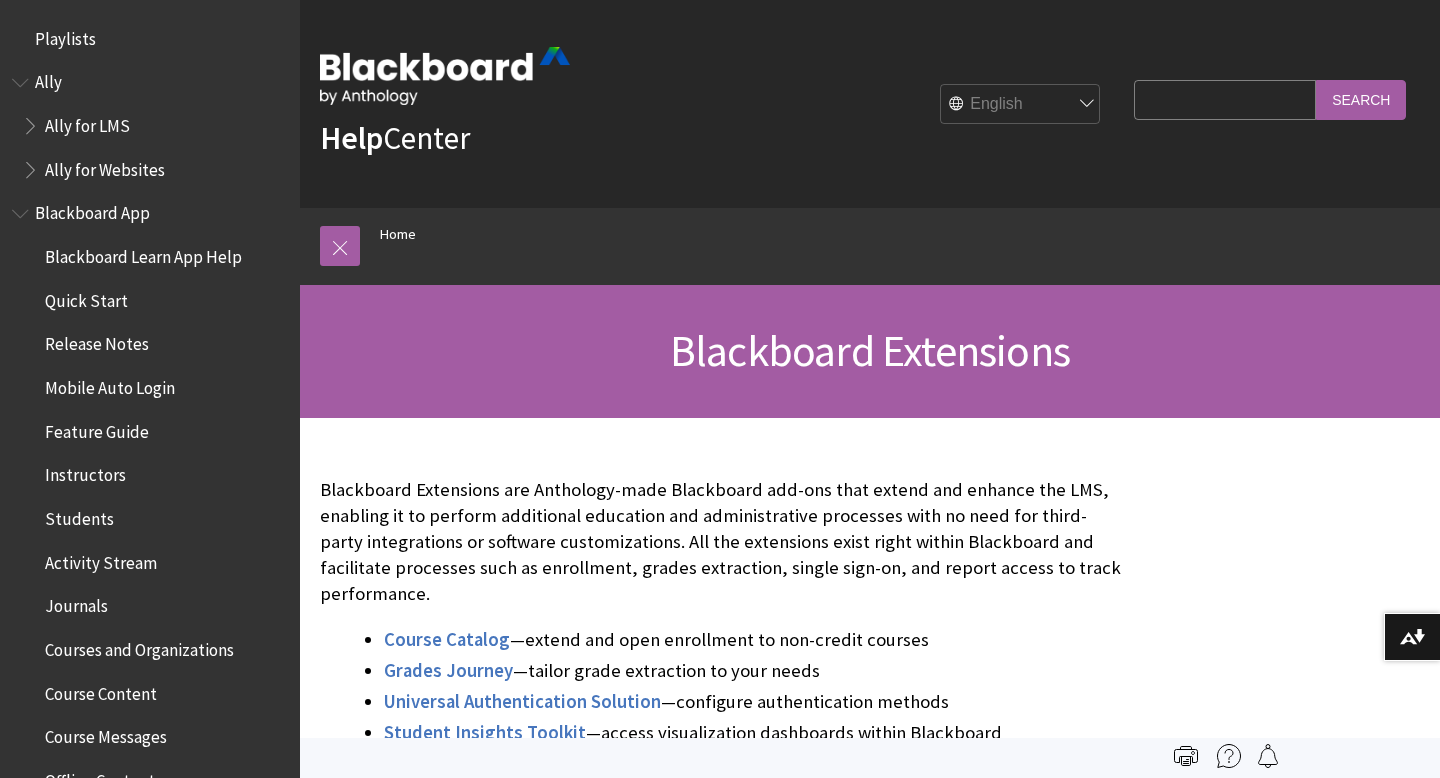 scroll, scrollTop: 0, scrollLeft: 0, axis: both 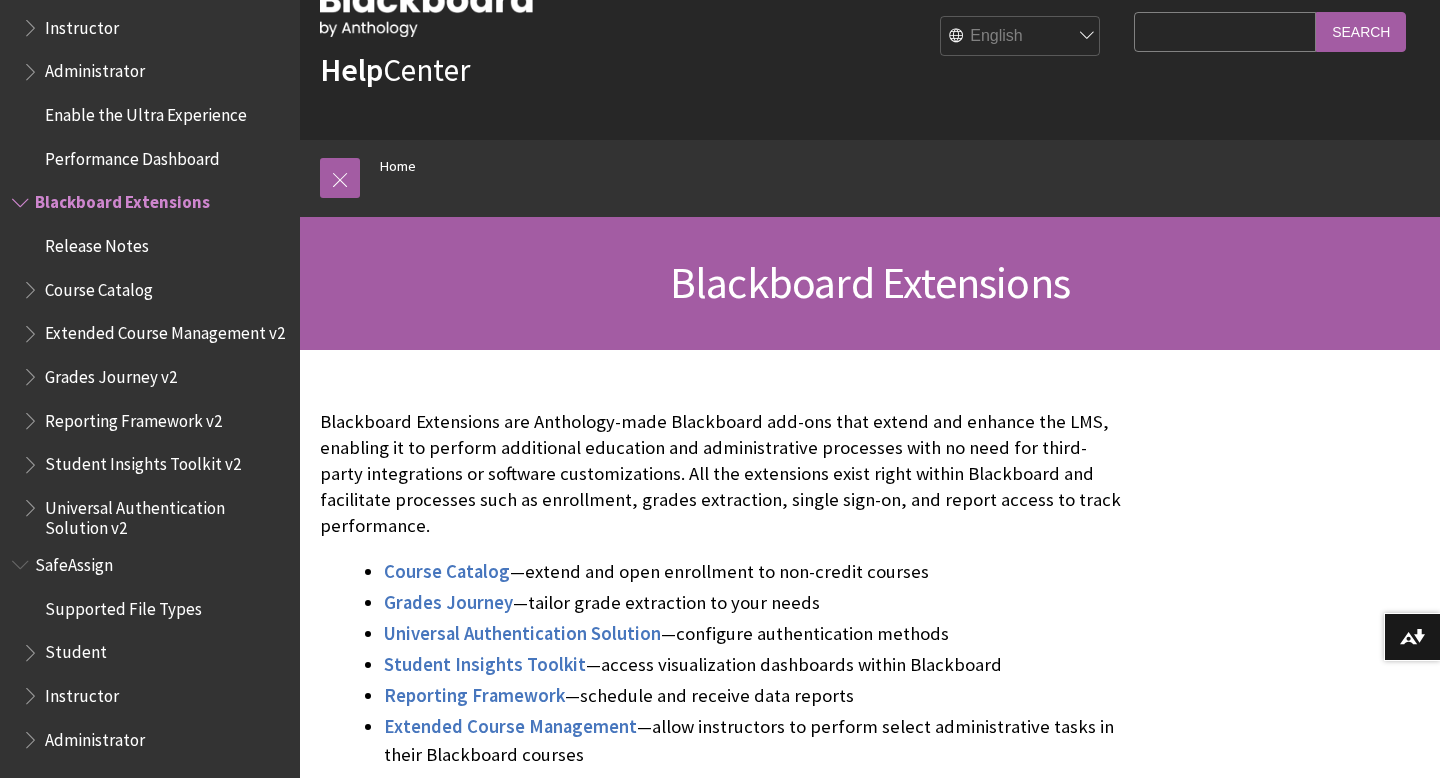 click on "Student" at bounding box center [76, 649] 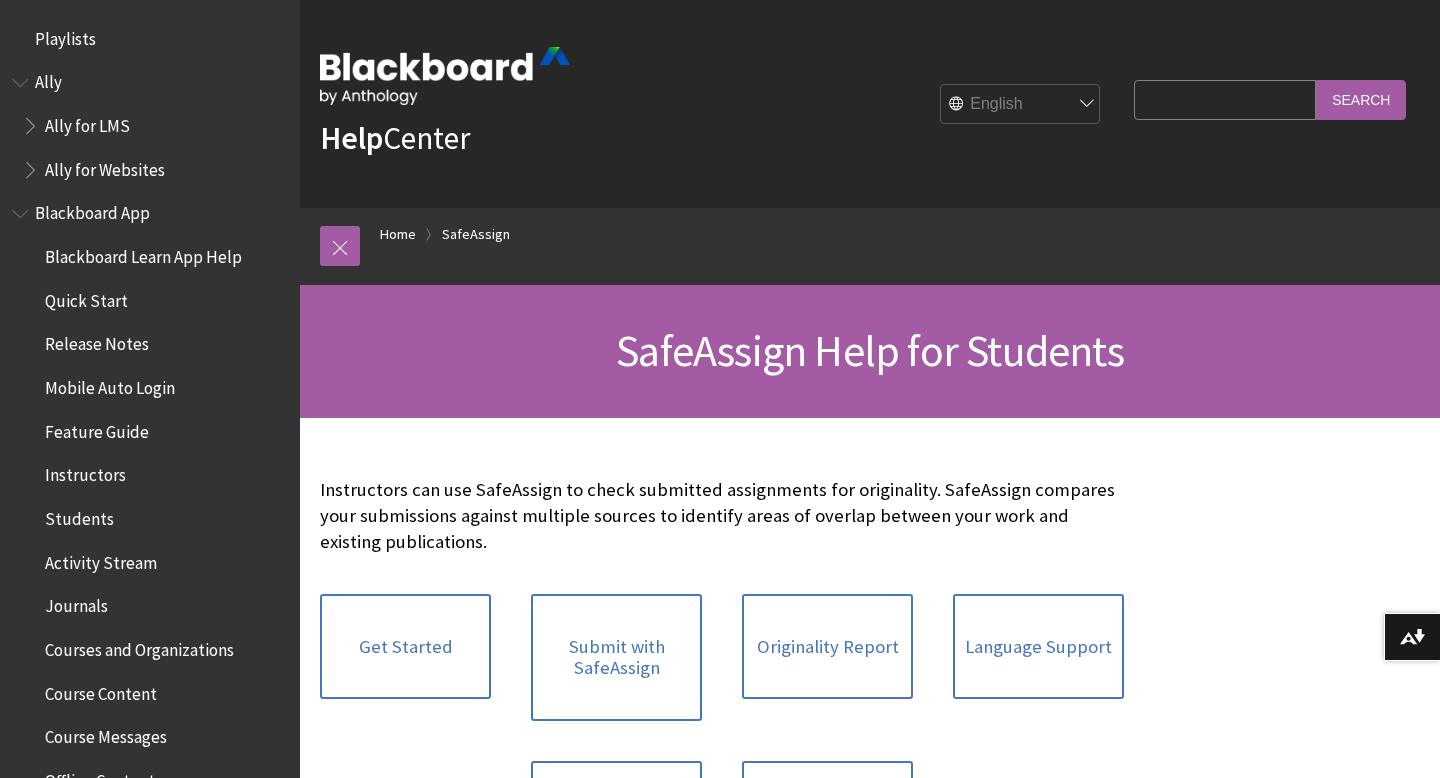 scroll, scrollTop: 0, scrollLeft: 0, axis: both 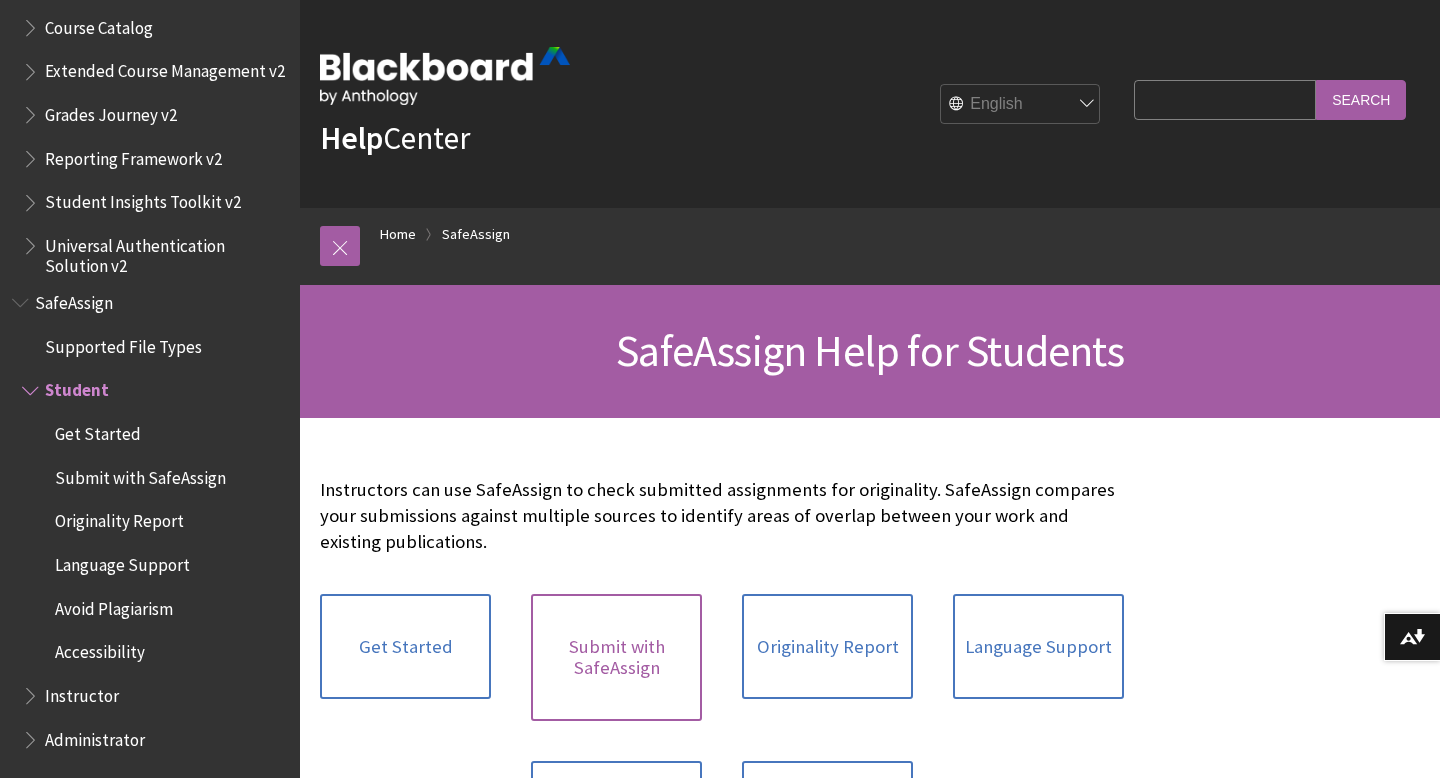 click on "Submit with SafeAssign" at bounding box center (616, 657) 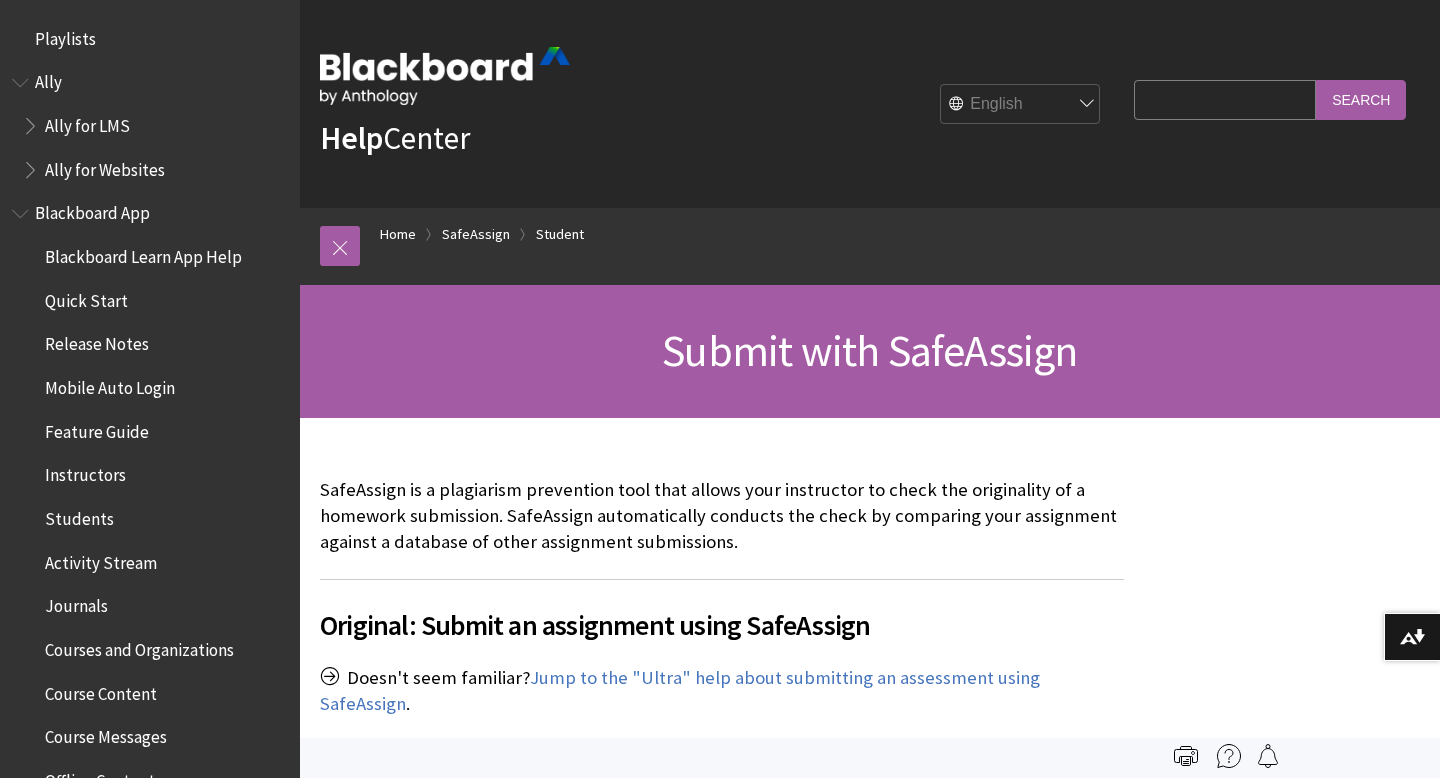 scroll, scrollTop: 0, scrollLeft: 0, axis: both 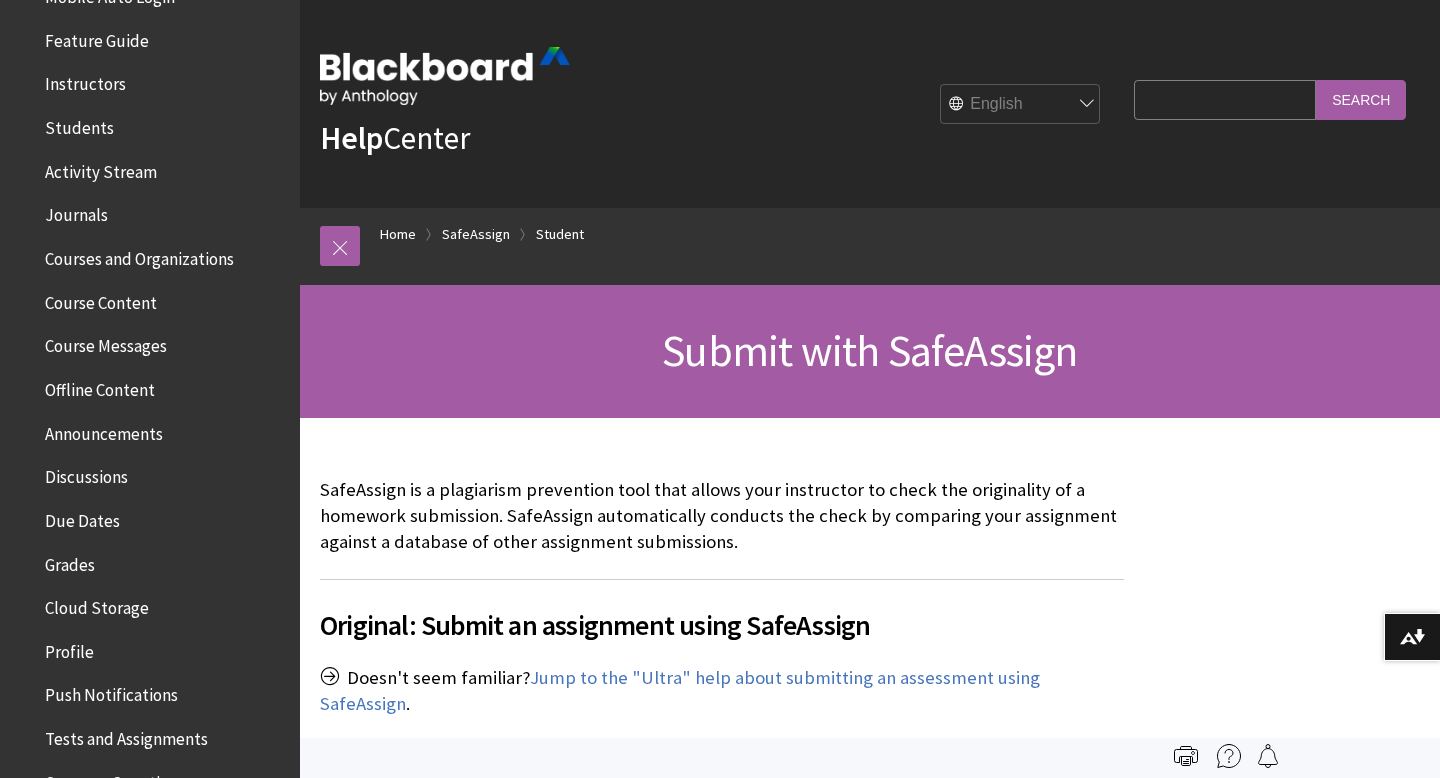 click on "Course Content" at bounding box center [101, 299] 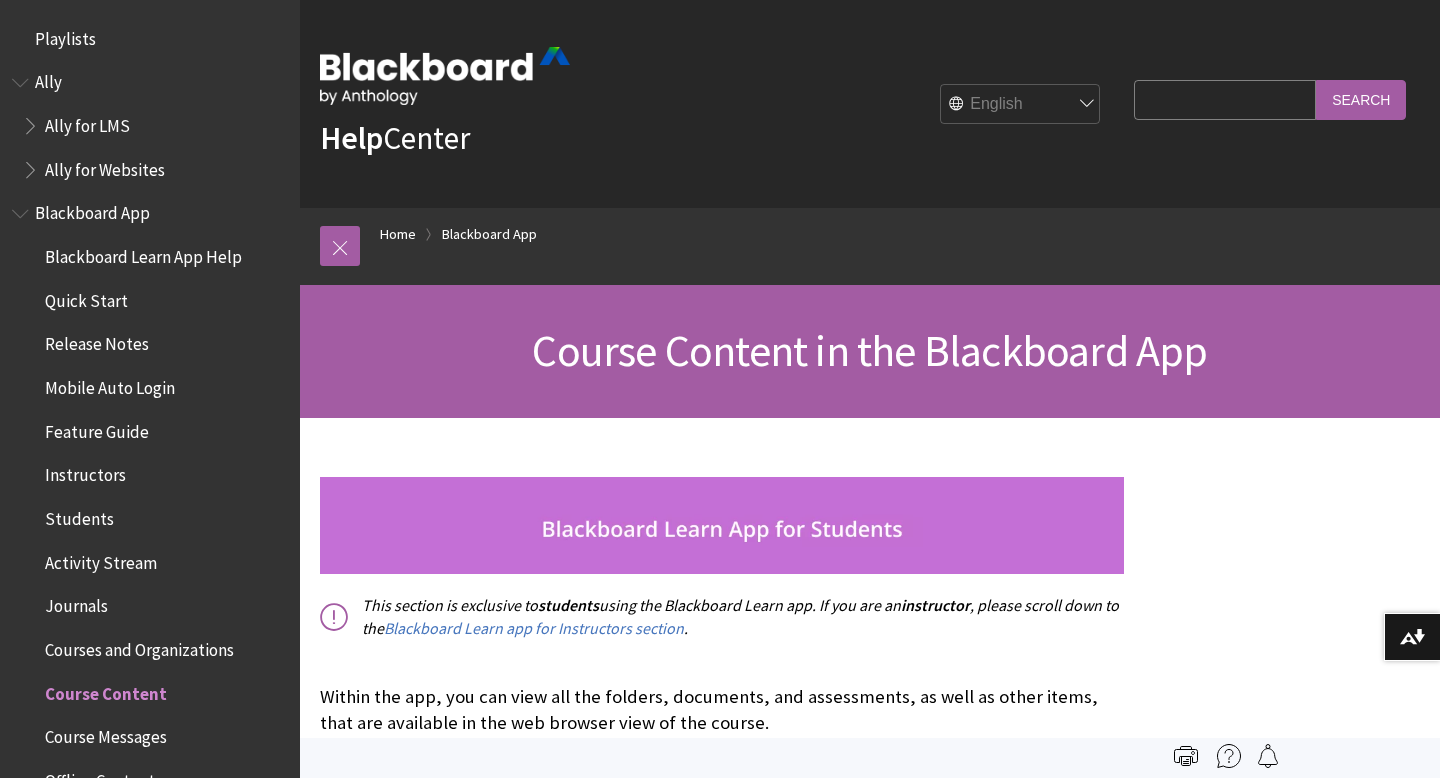 scroll, scrollTop: 0, scrollLeft: 0, axis: both 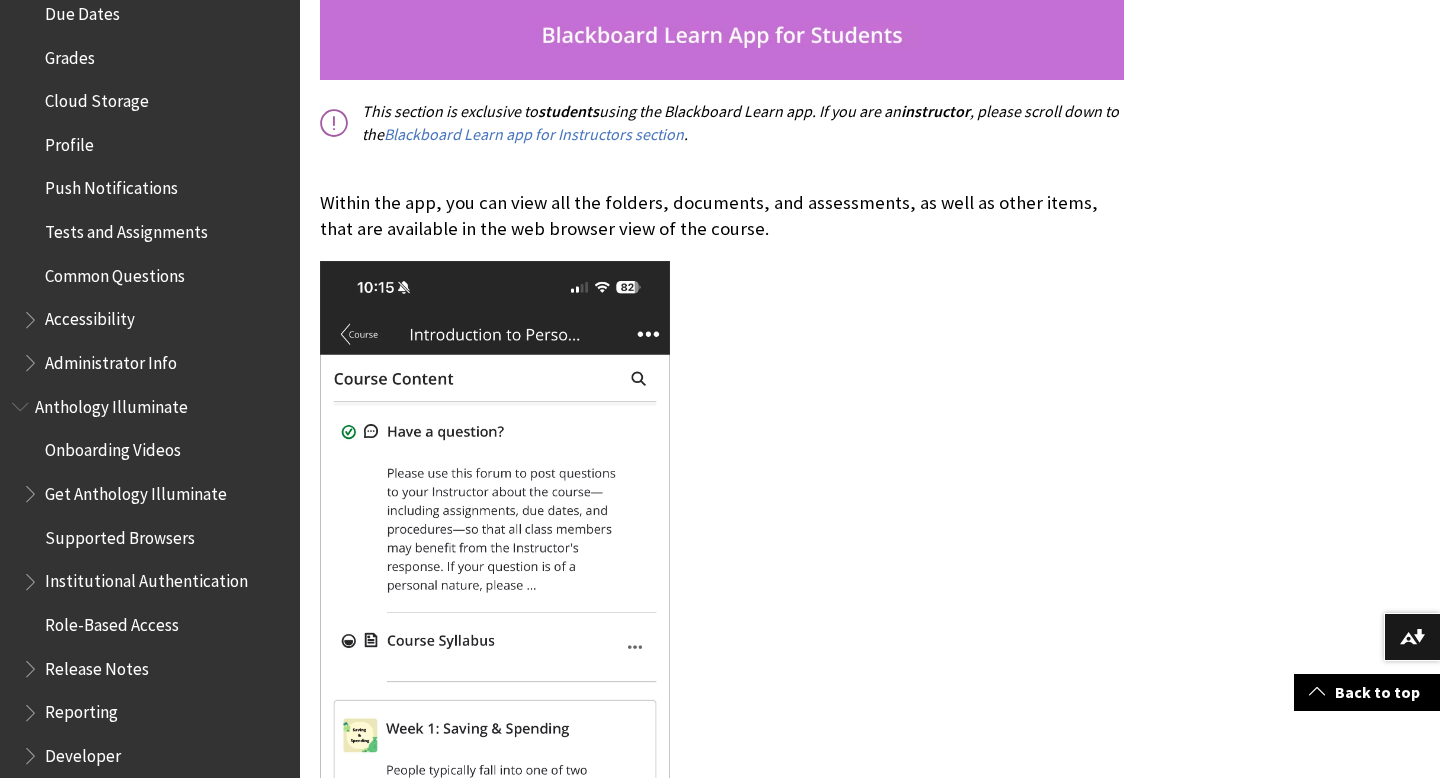 click on "Accessibility" at bounding box center [90, 316] 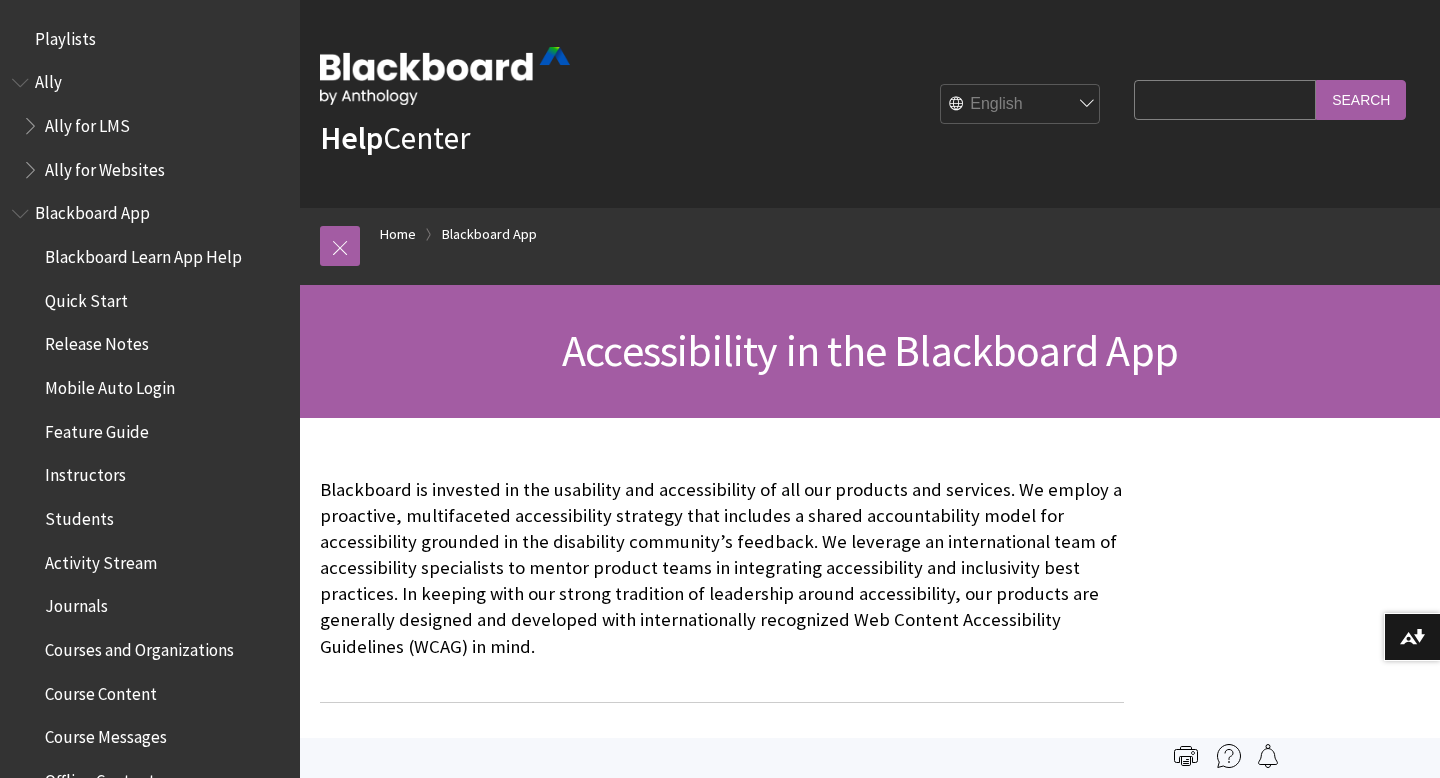 scroll, scrollTop: 0, scrollLeft: 0, axis: both 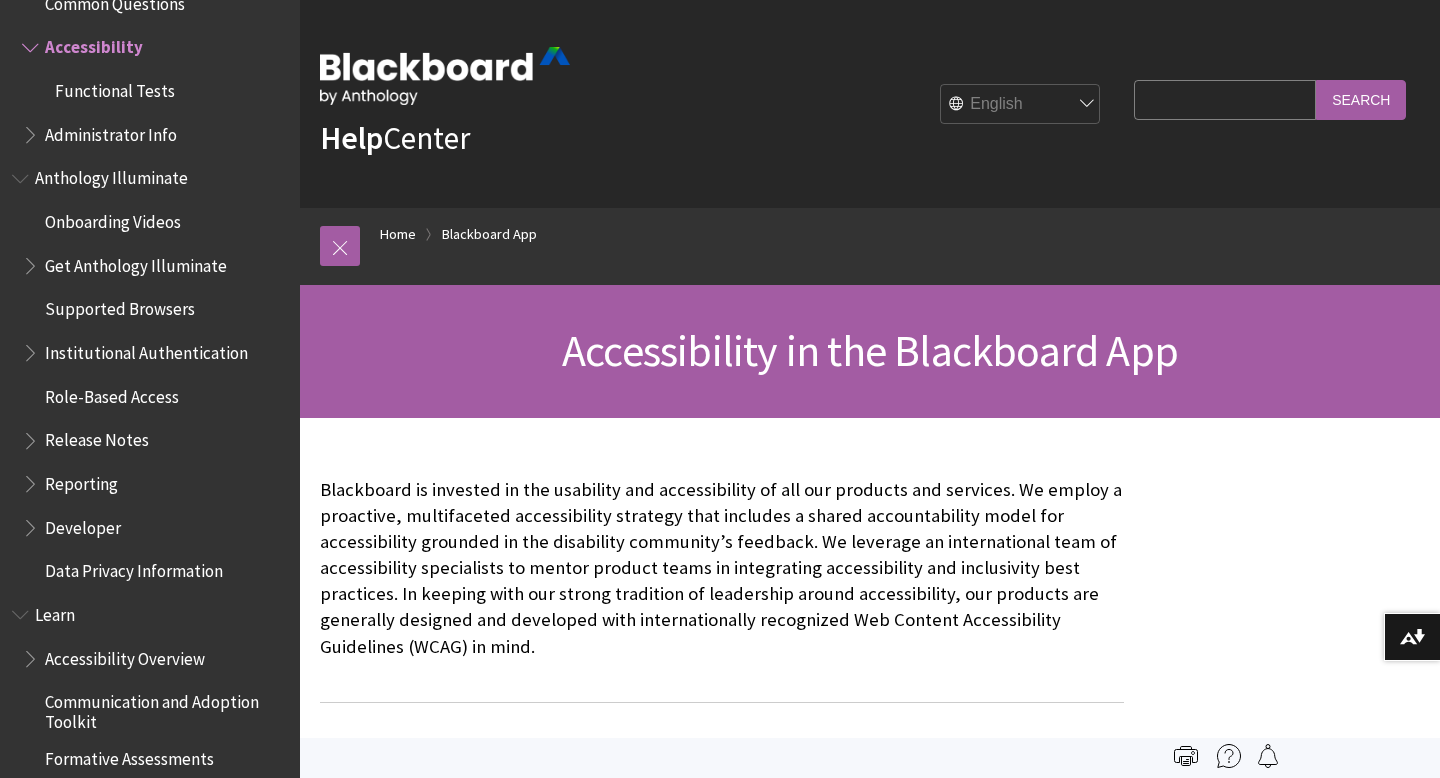 click on "Institutional Authentication" at bounding box center [146, 349] 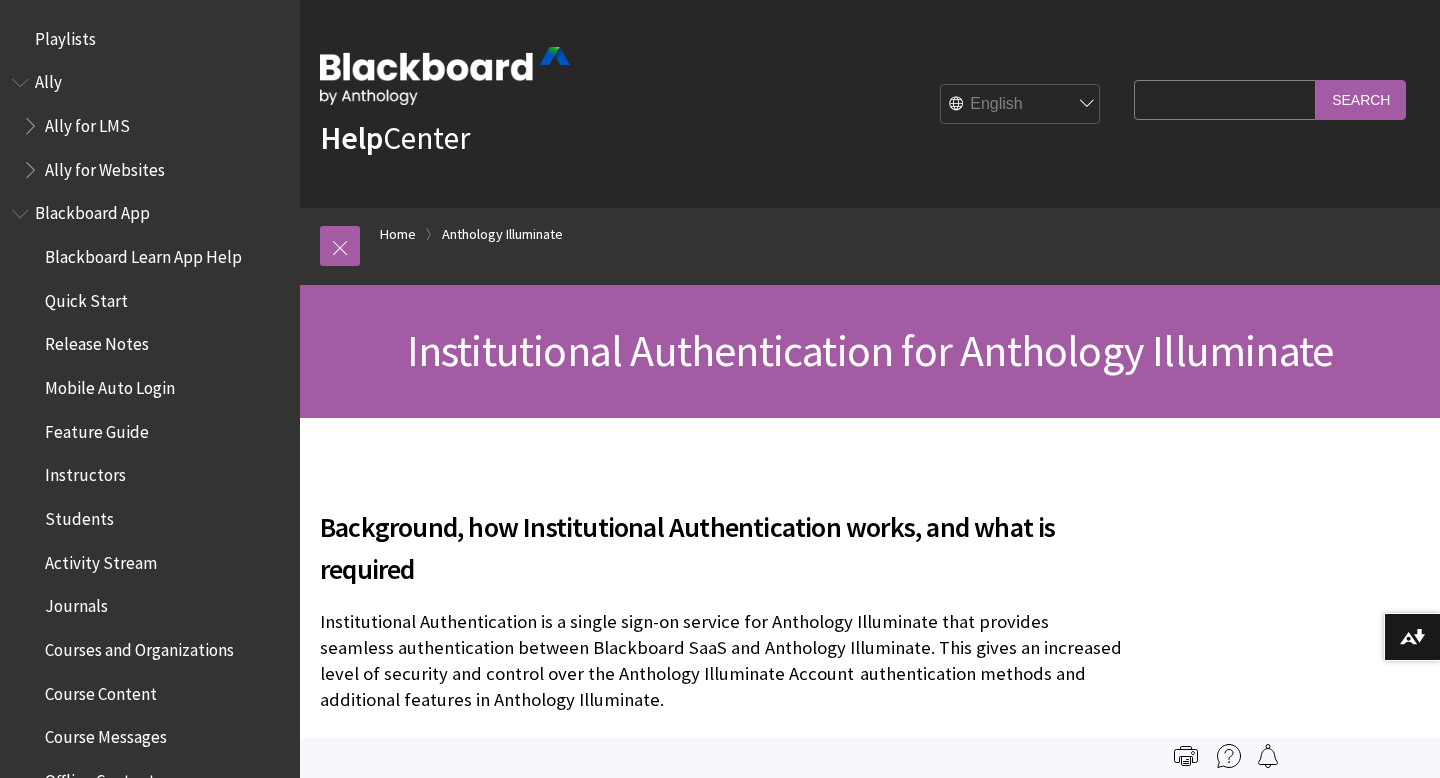 scroll, scrollTop: 0, scrollLeft: 0, axis: both 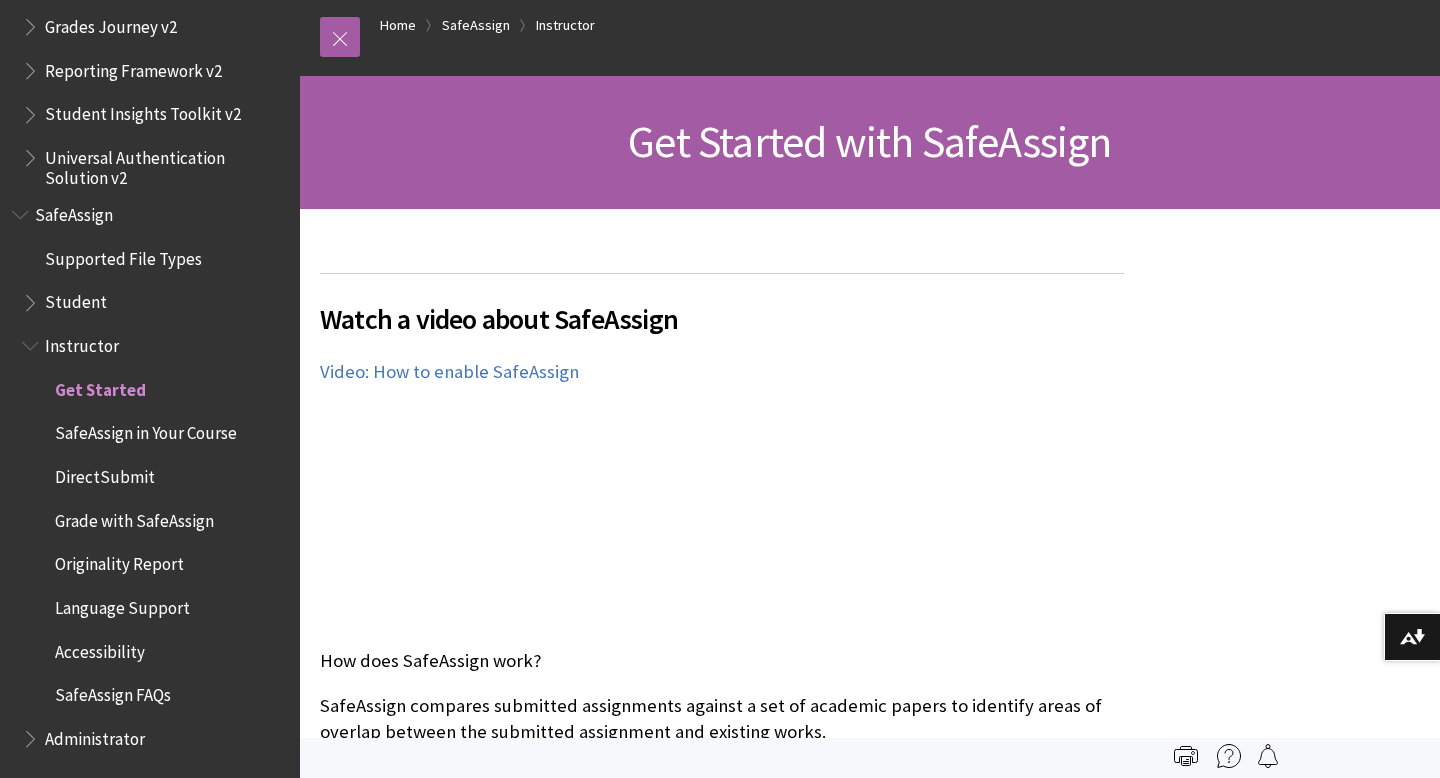click on "Supported File Types" at bounding box center [123, 255] 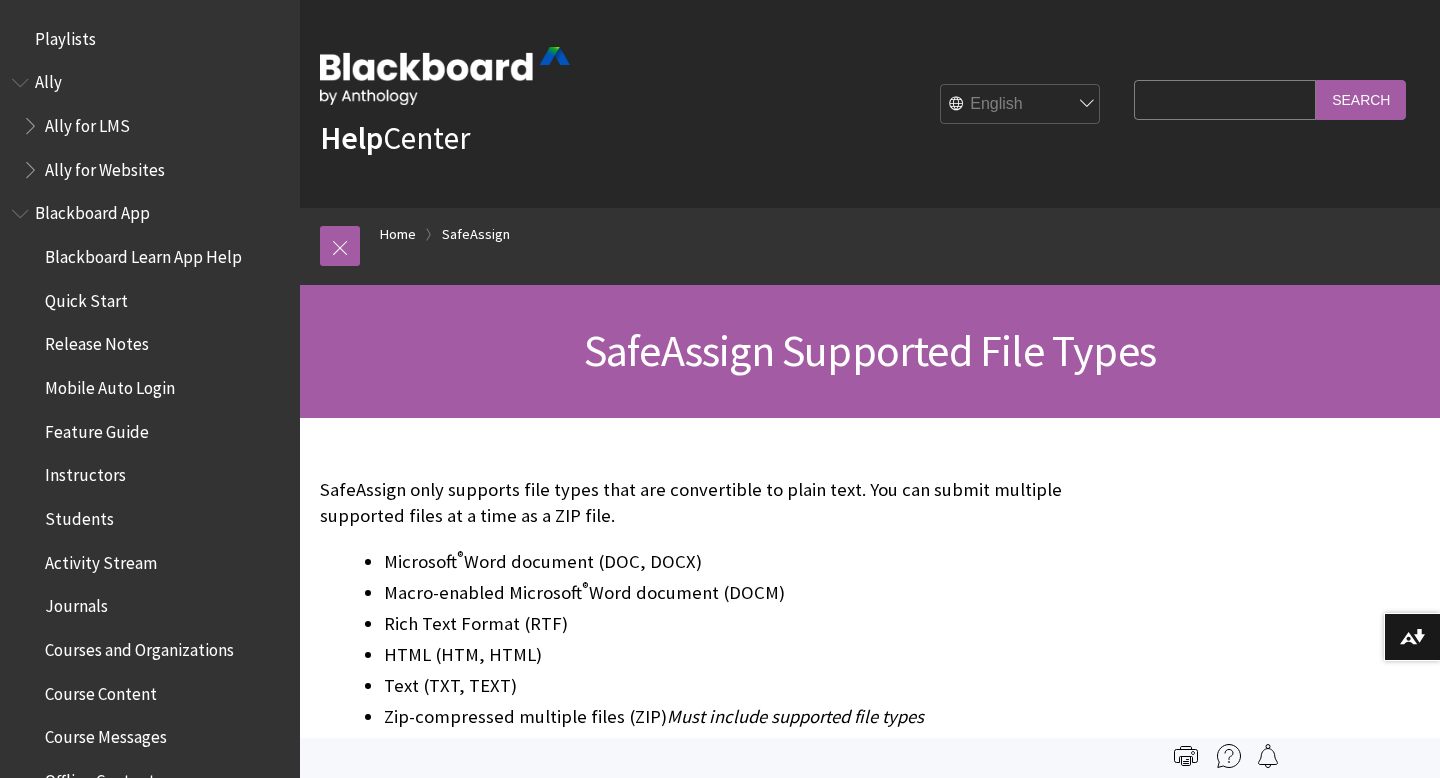 scroll, scrollTop: 0, scrollLeft: 0, axis: both 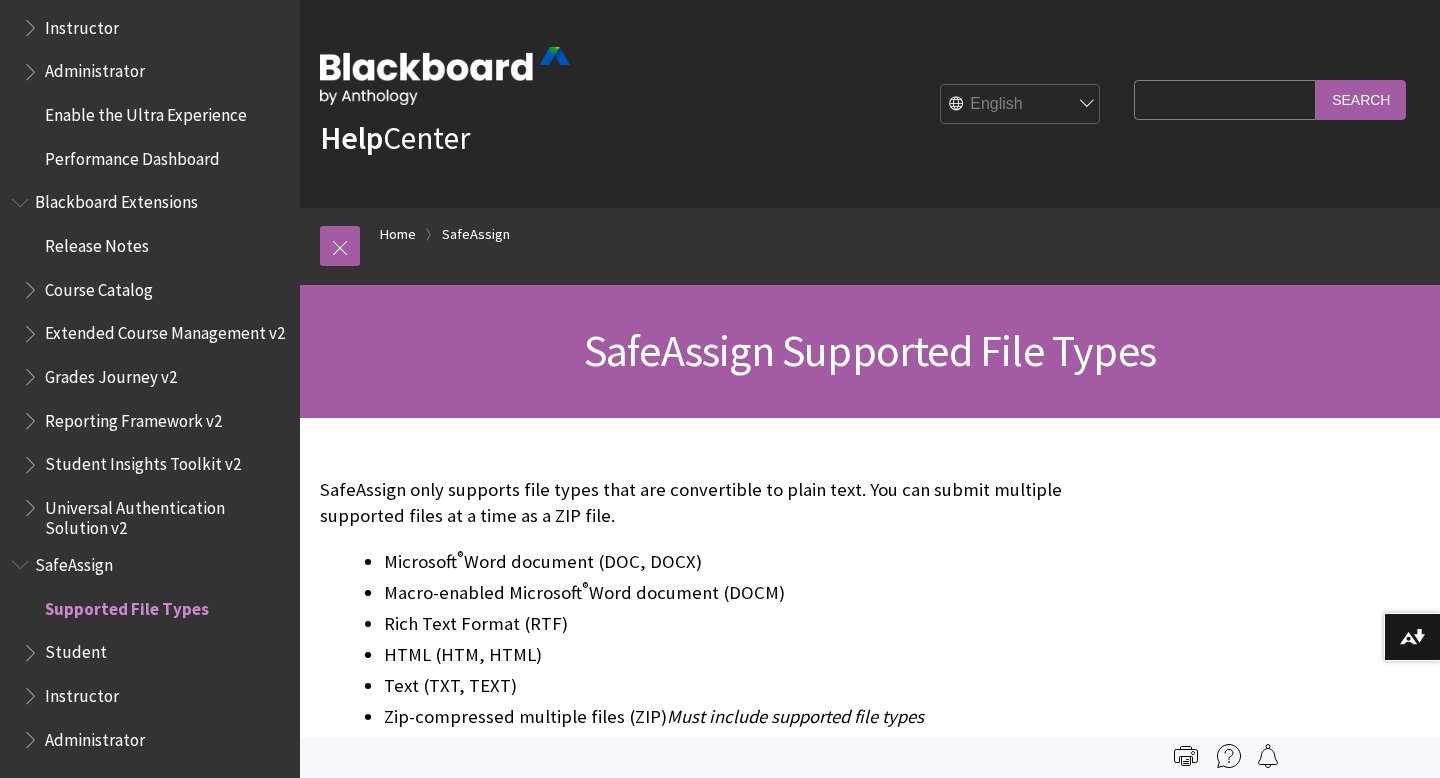 click on "Instructor" at bounding box center [155, 28] 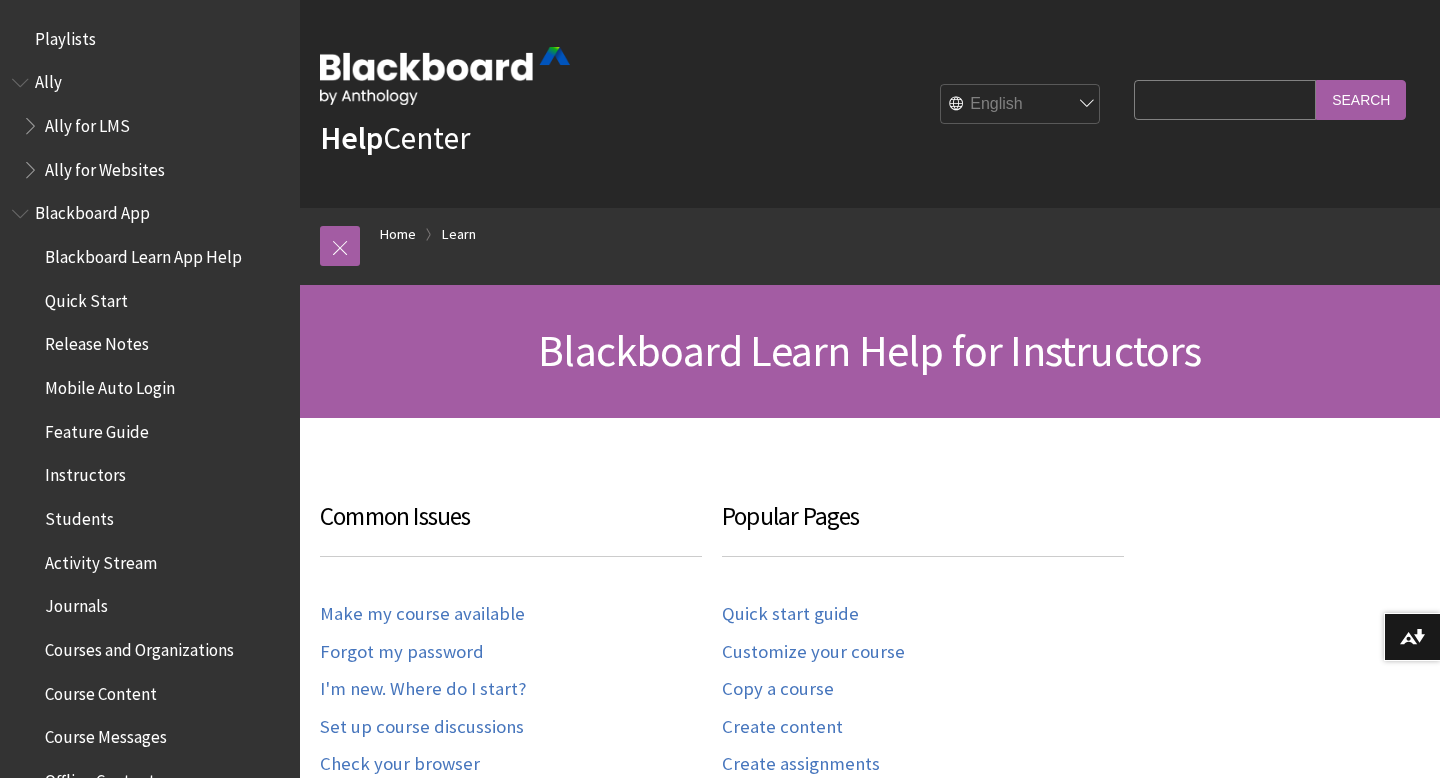 scroll, scrollTop: 0, scrollLeft: 0, axis: both 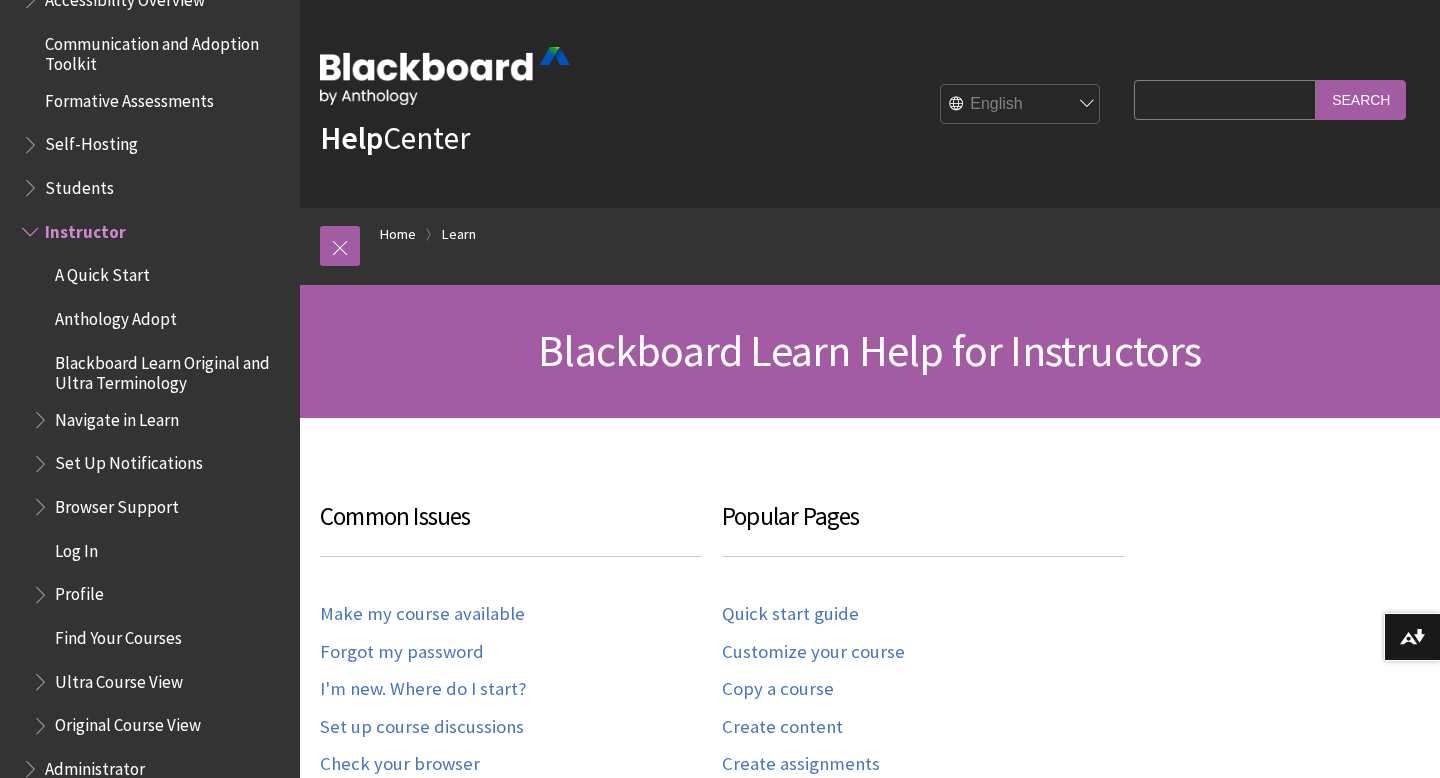 click on "Students" at bounding box center [79, 184] 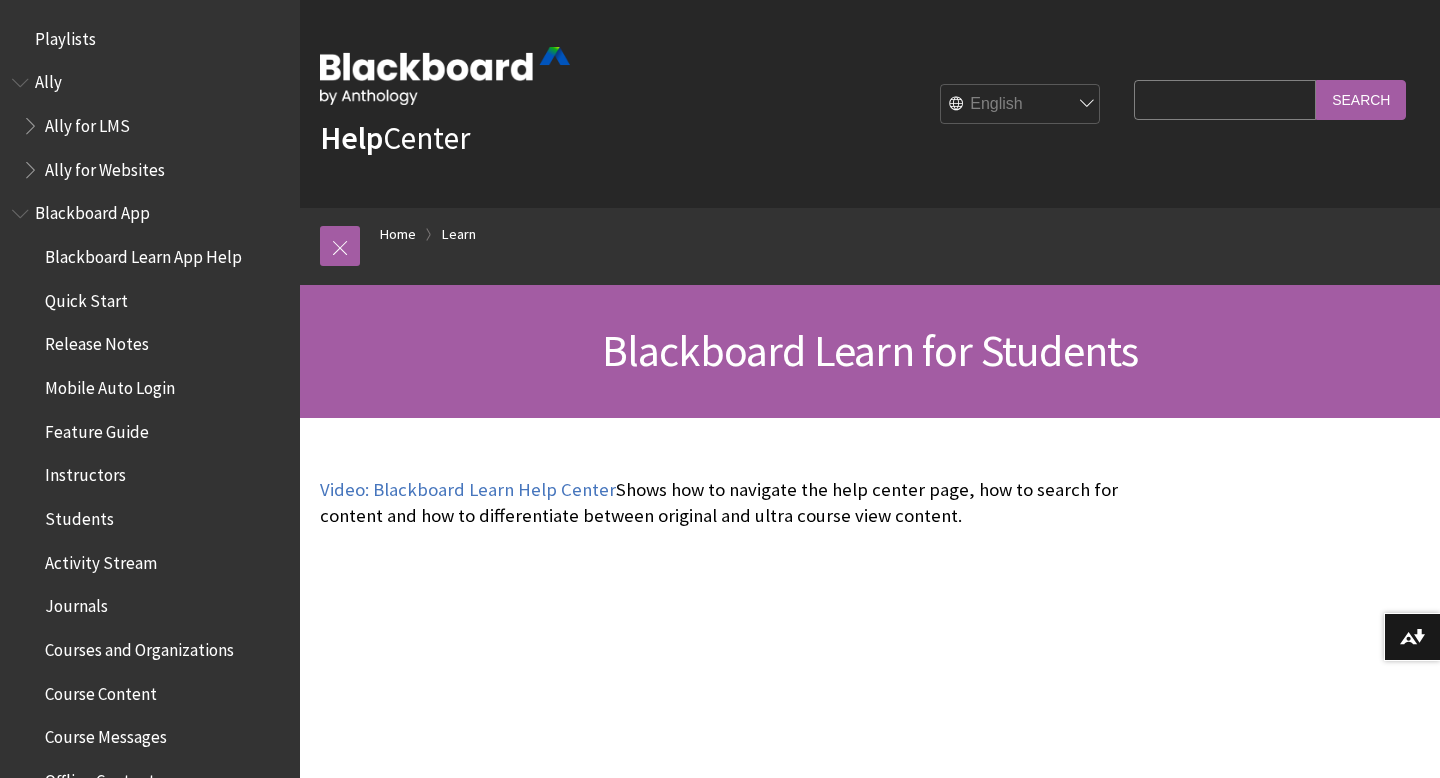 scroll, scrollTop: 0, scrollLeft: 0, axis: both 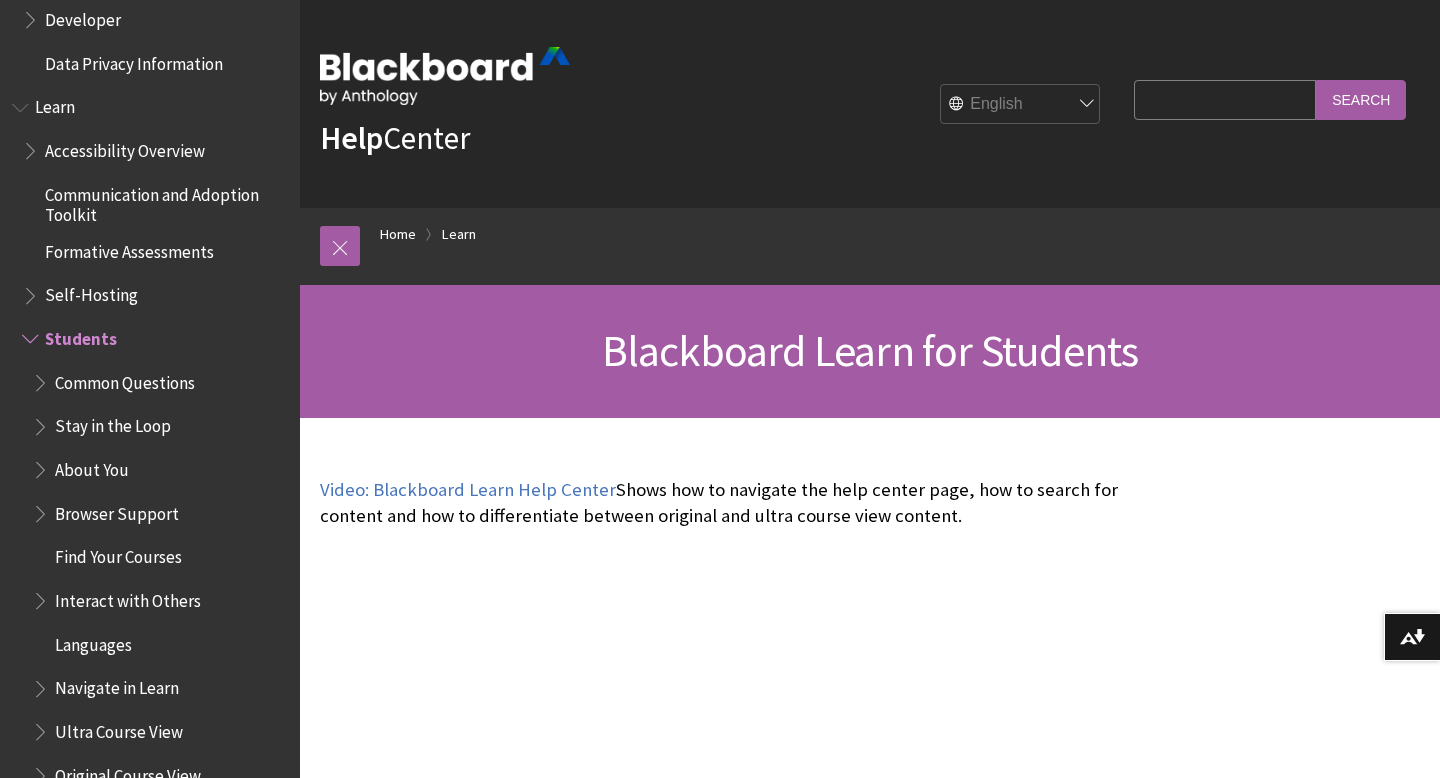 click on "Formative Assessments" at bounding box center (129, 248) 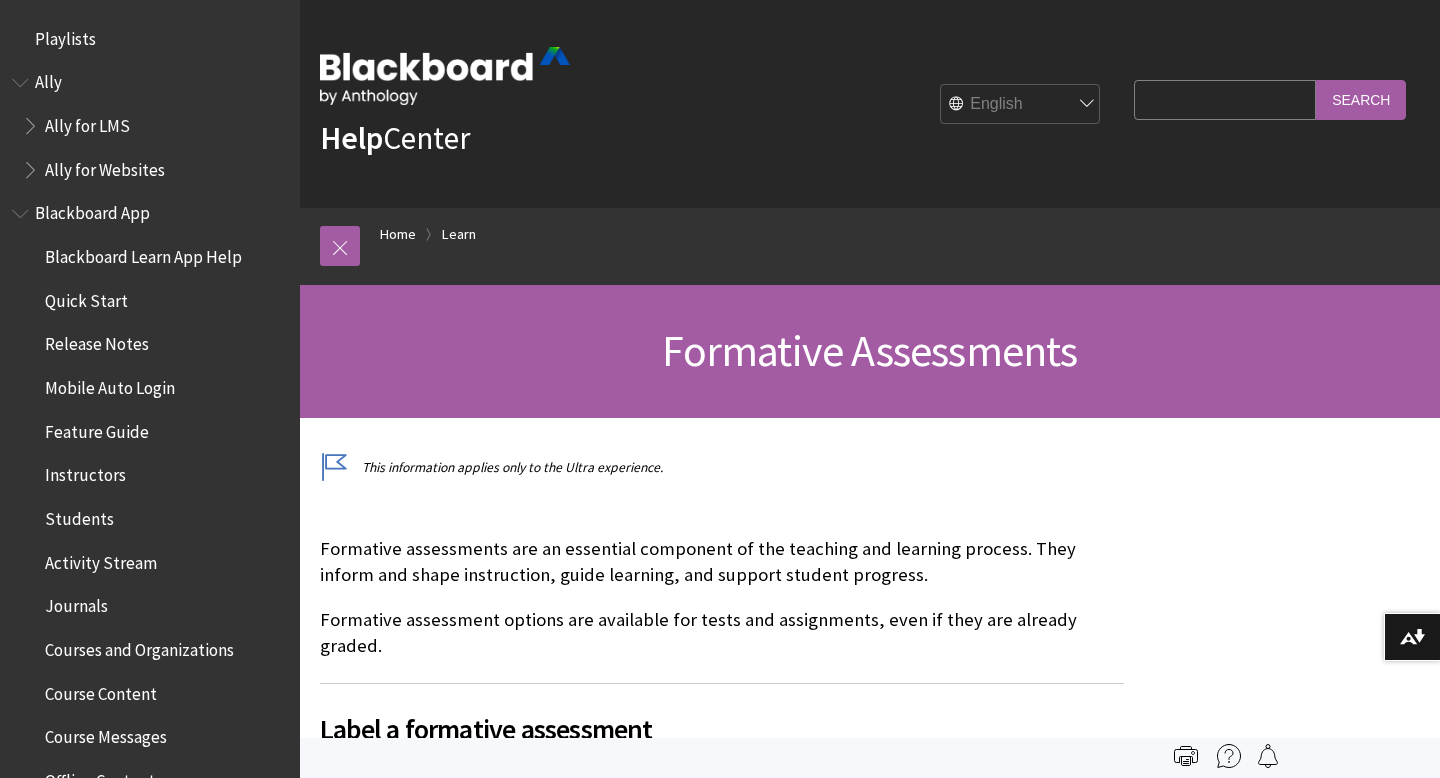 scroll, scrollTop: 0, scrollLeft: 0, axis: both 